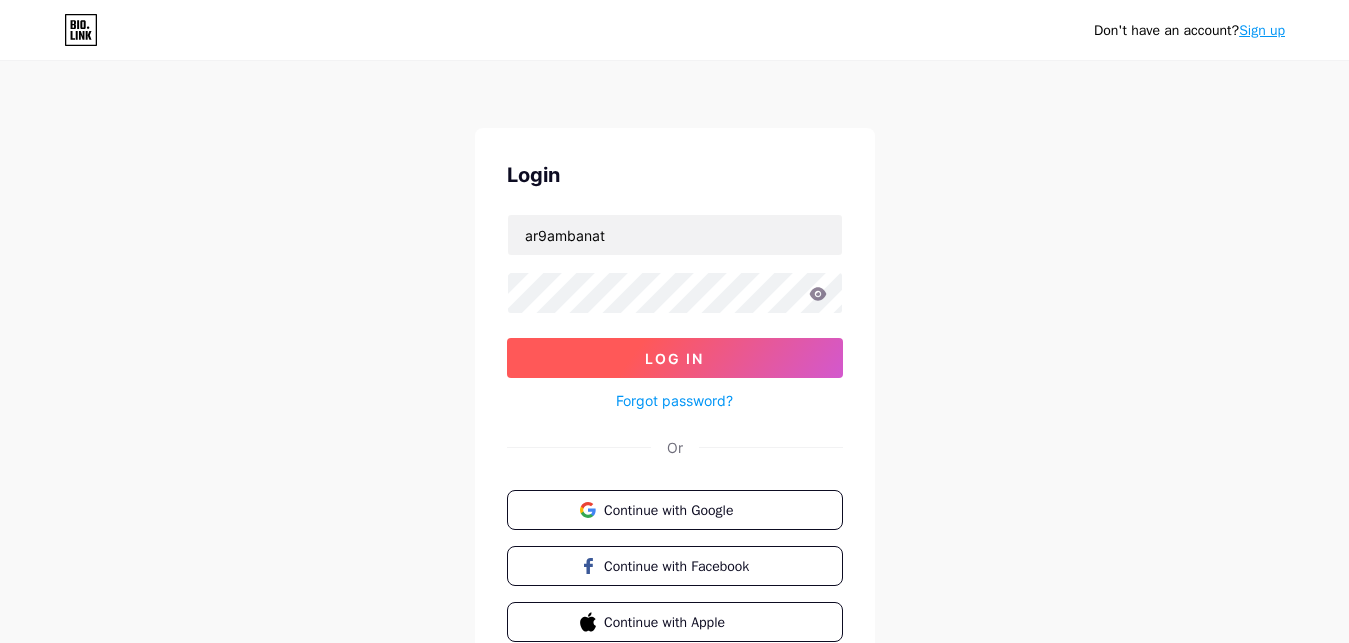 scroll, scrollTop: 0, scrollLeft: 0, axis: both 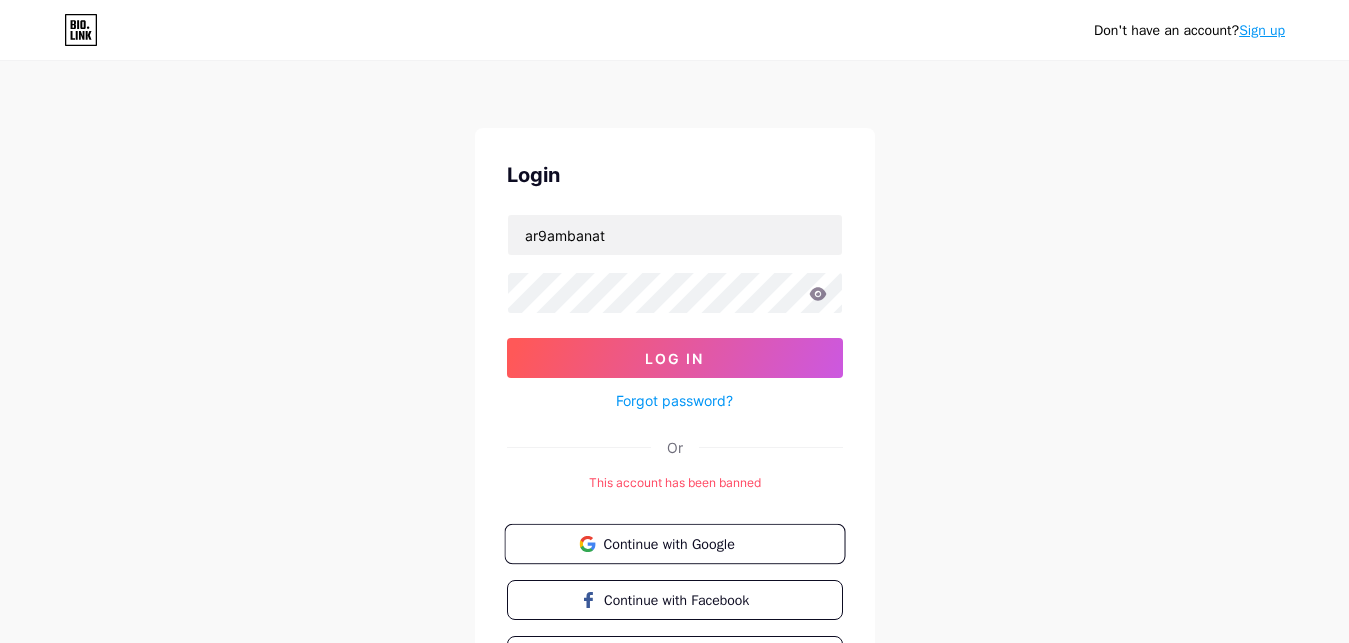click on "Continue with Google" at bounding box center [674, 544] 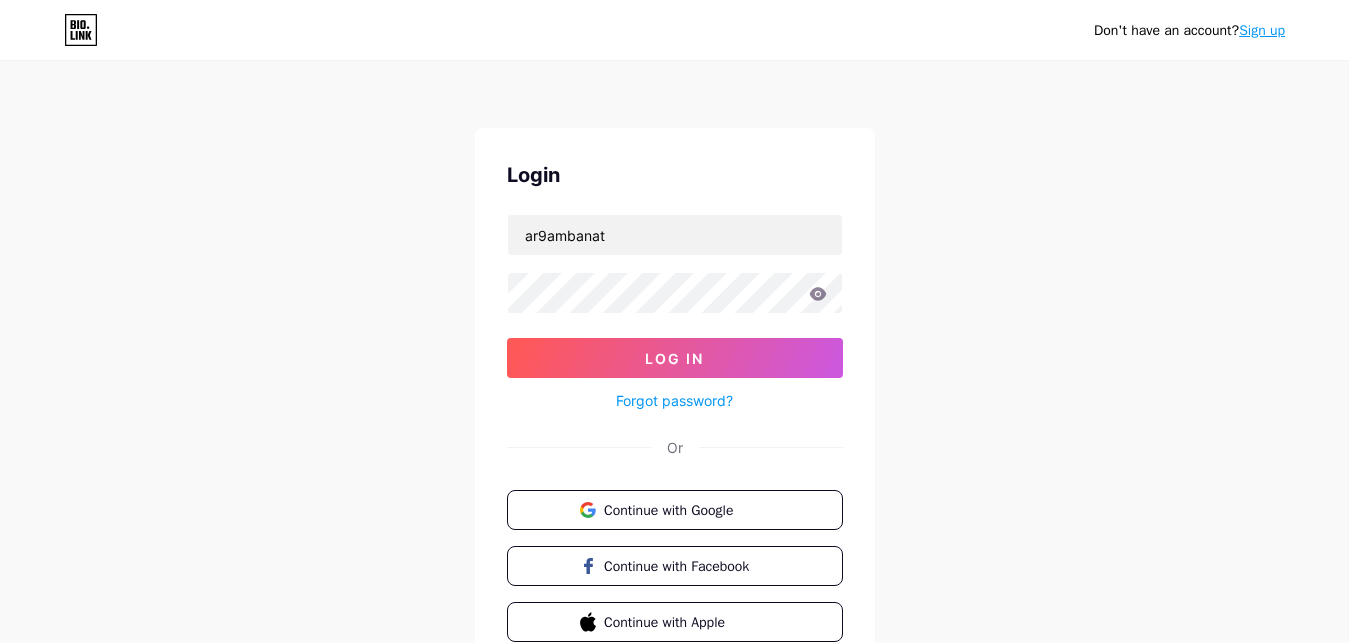 scroll, scrollTop: 0, scrollLeft: 0, axis: both 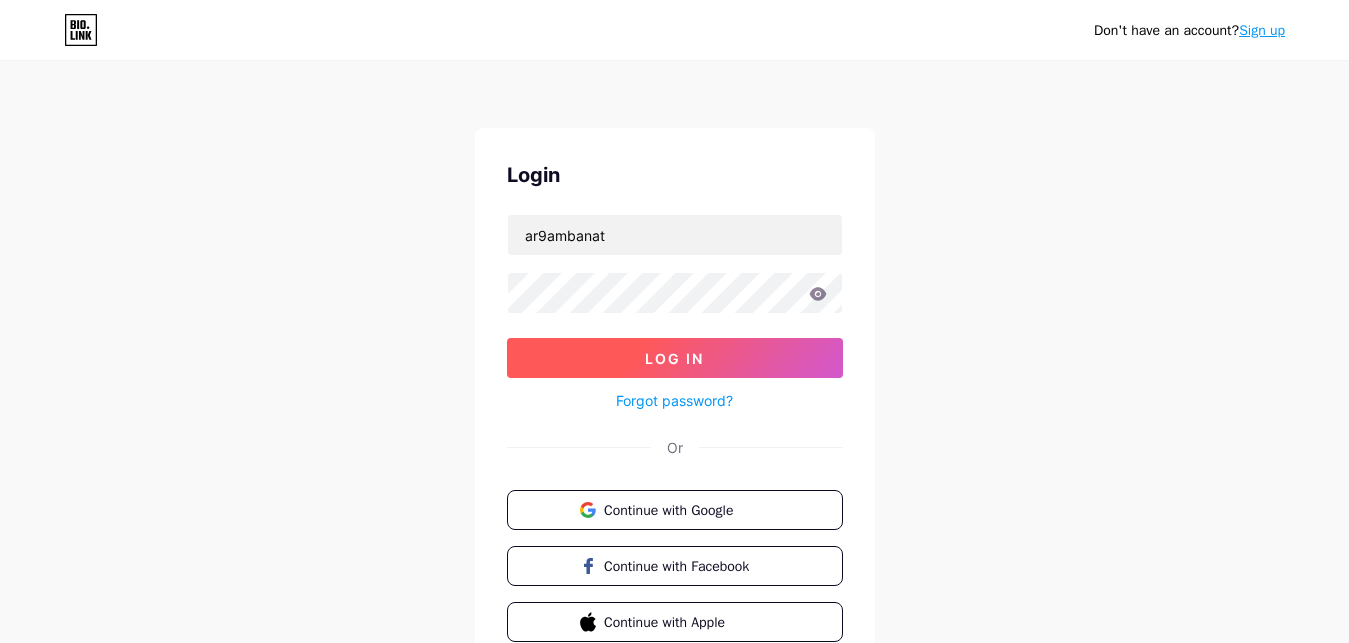 click on "Log In" at bounding box center [675, 358] 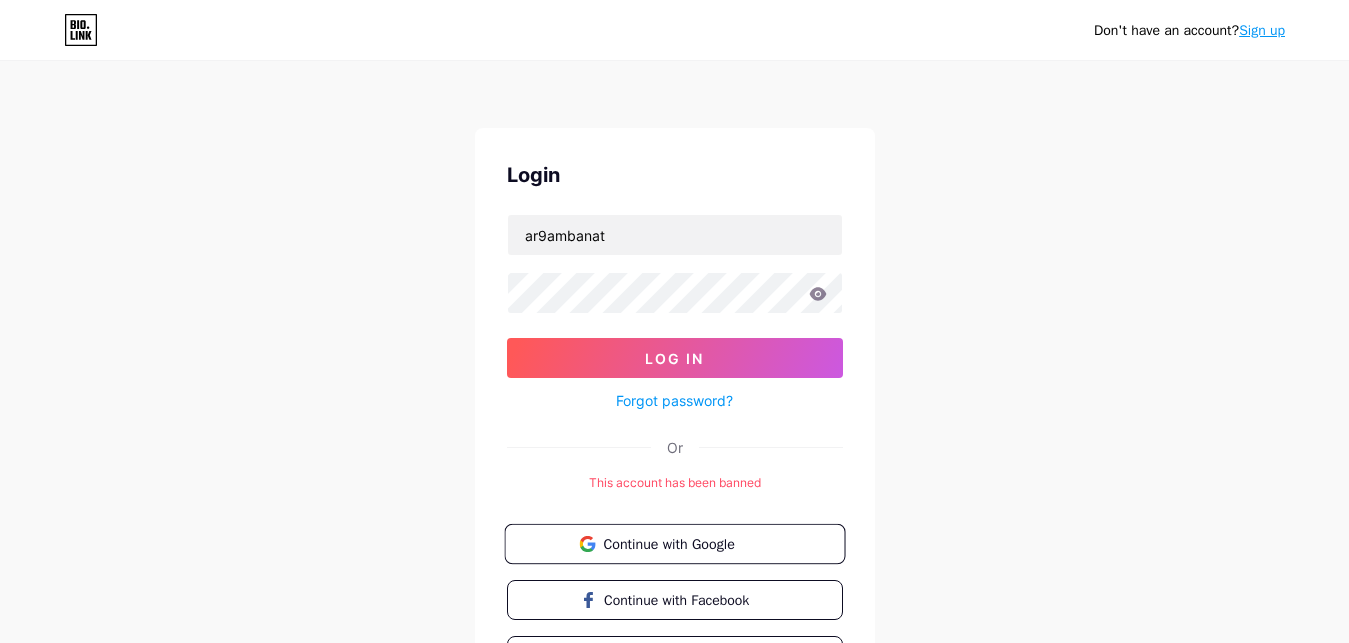click on "Continue with Google" at bounding box center (686, 543) 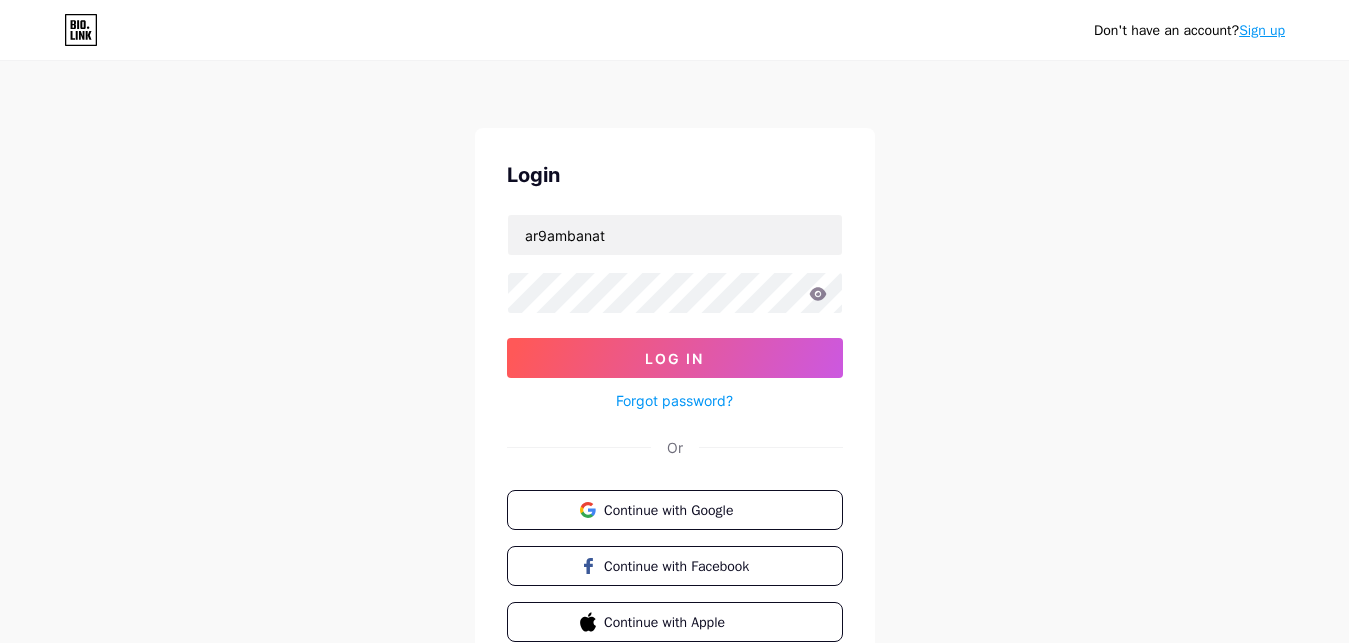 scroll, scrollTop: 0, scrollLeft: 0, axis: both 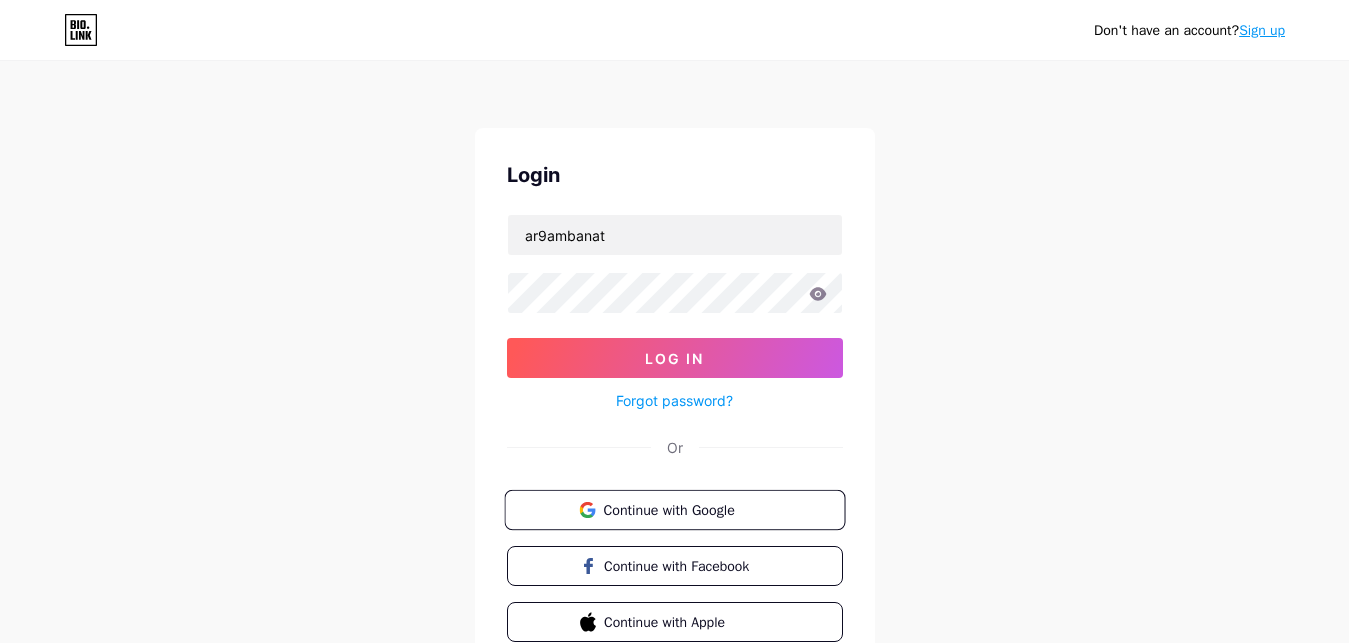 click on "Continue with Google" at bounding box center (674, 510) 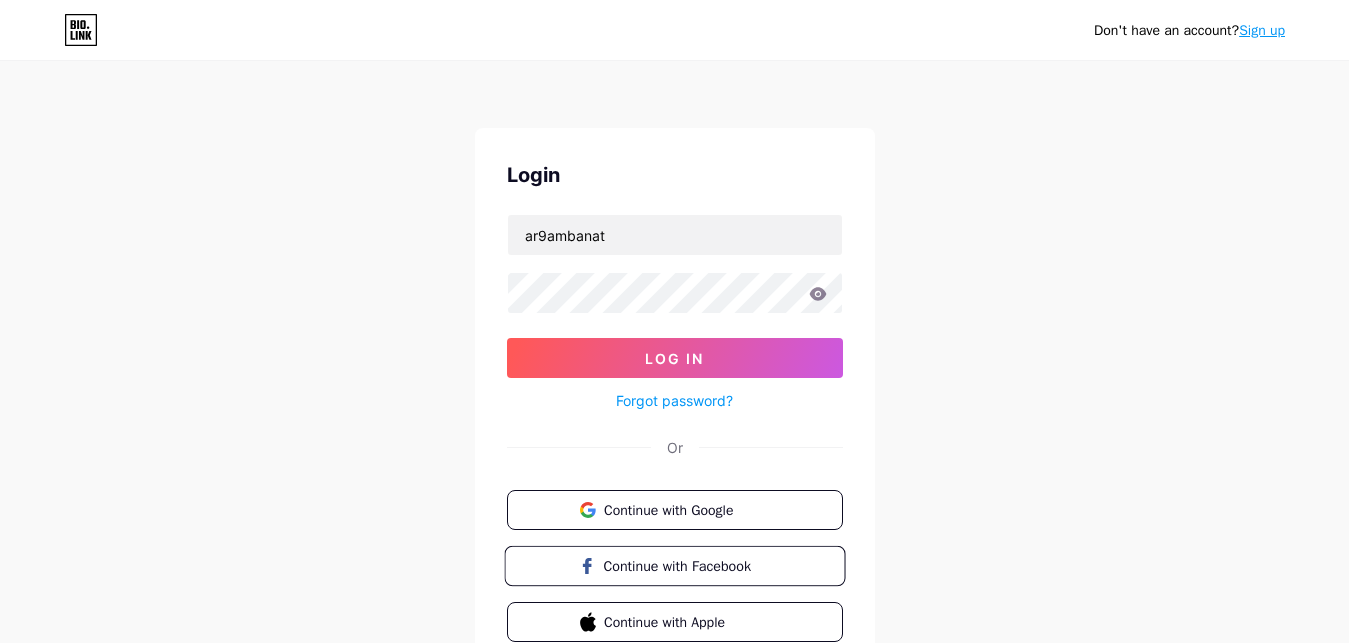 click on "Continue with Facebook" at bounding box center [674, 566] 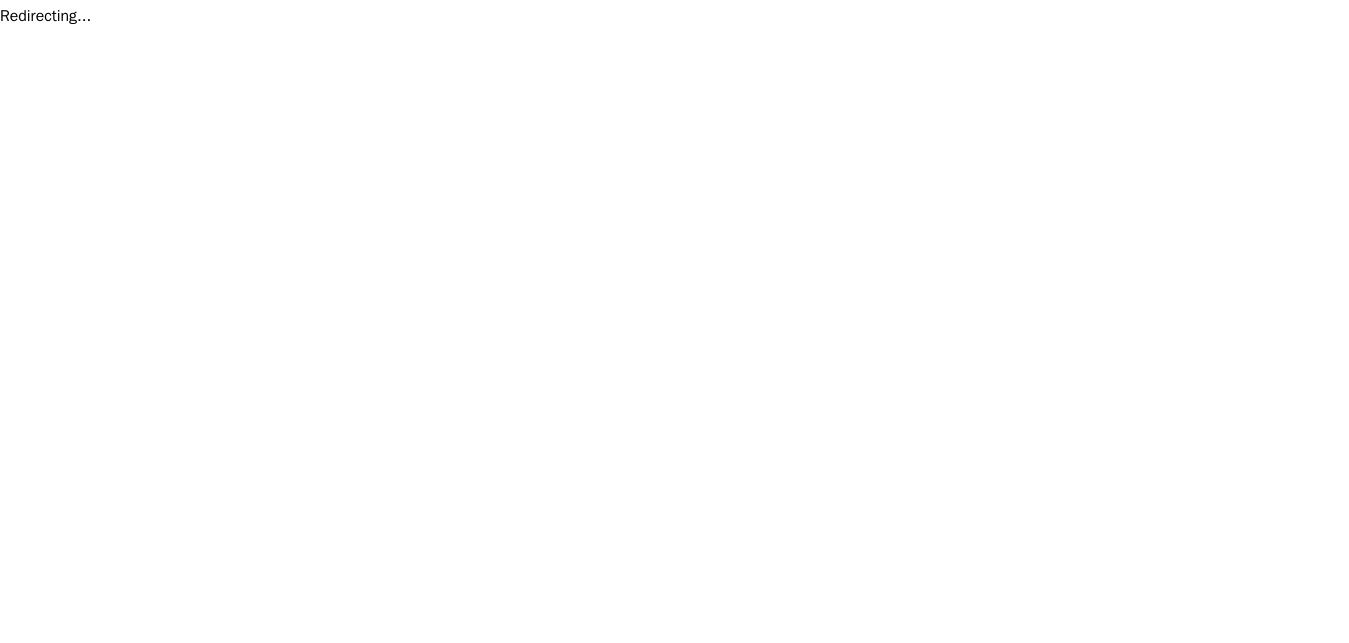 scroll, scrollTop: 0, scrollLeft: 0, axis: both 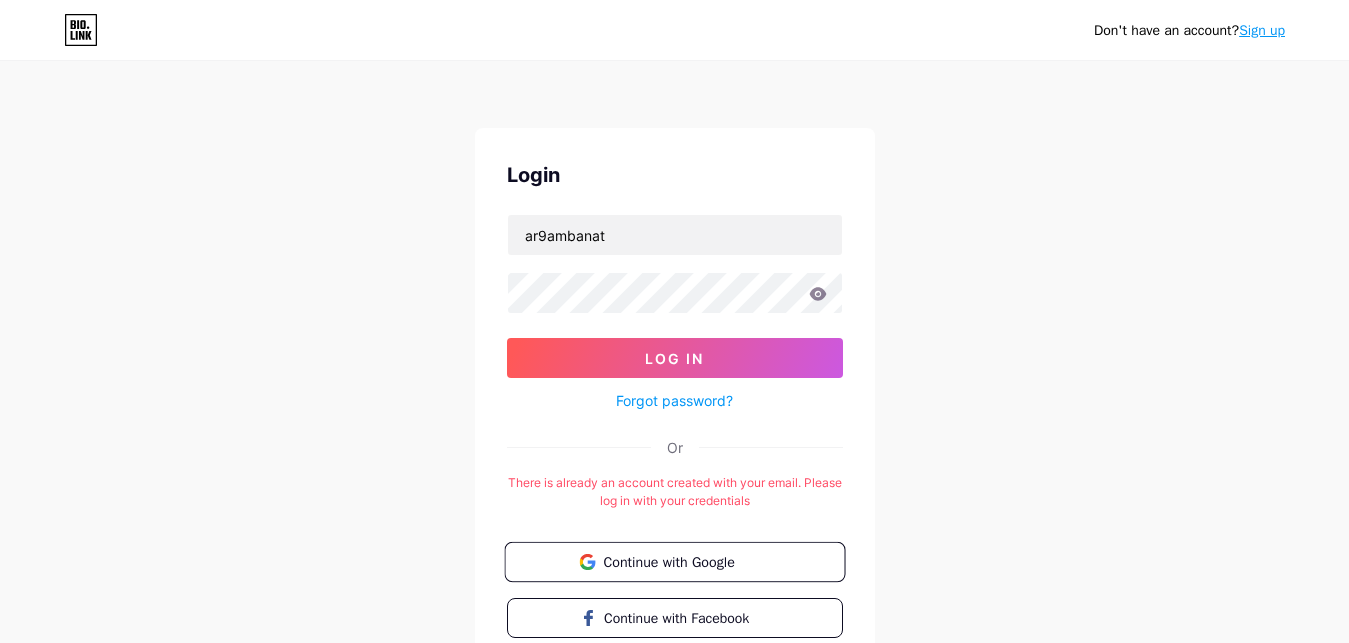 click on "Continue with Google" at bounding box center (686, 561) 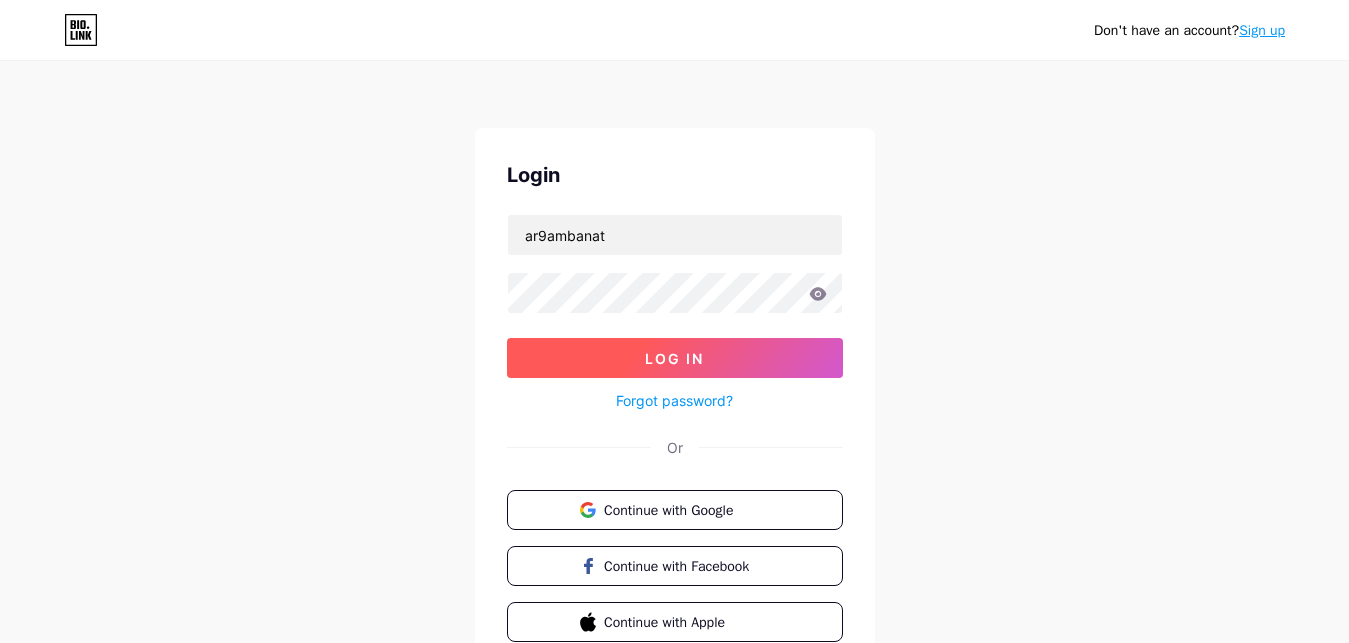 scroll, scrollTop: 0, scrollLeft: 0, axis: both 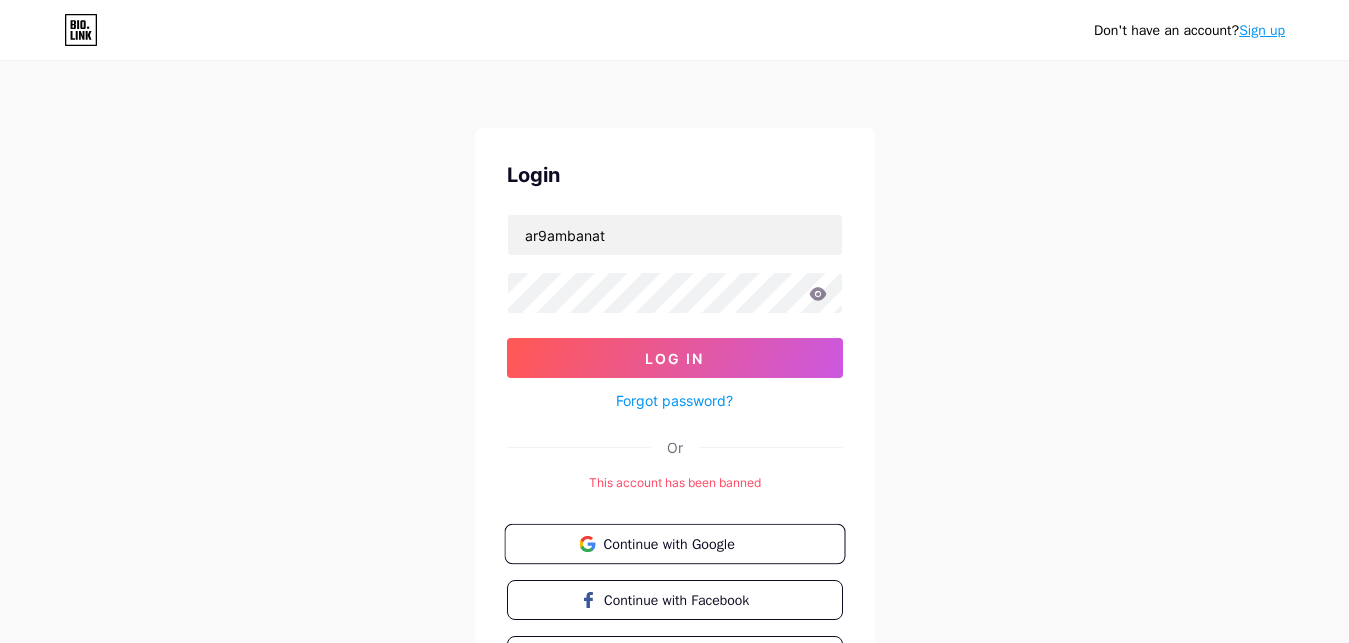 click 